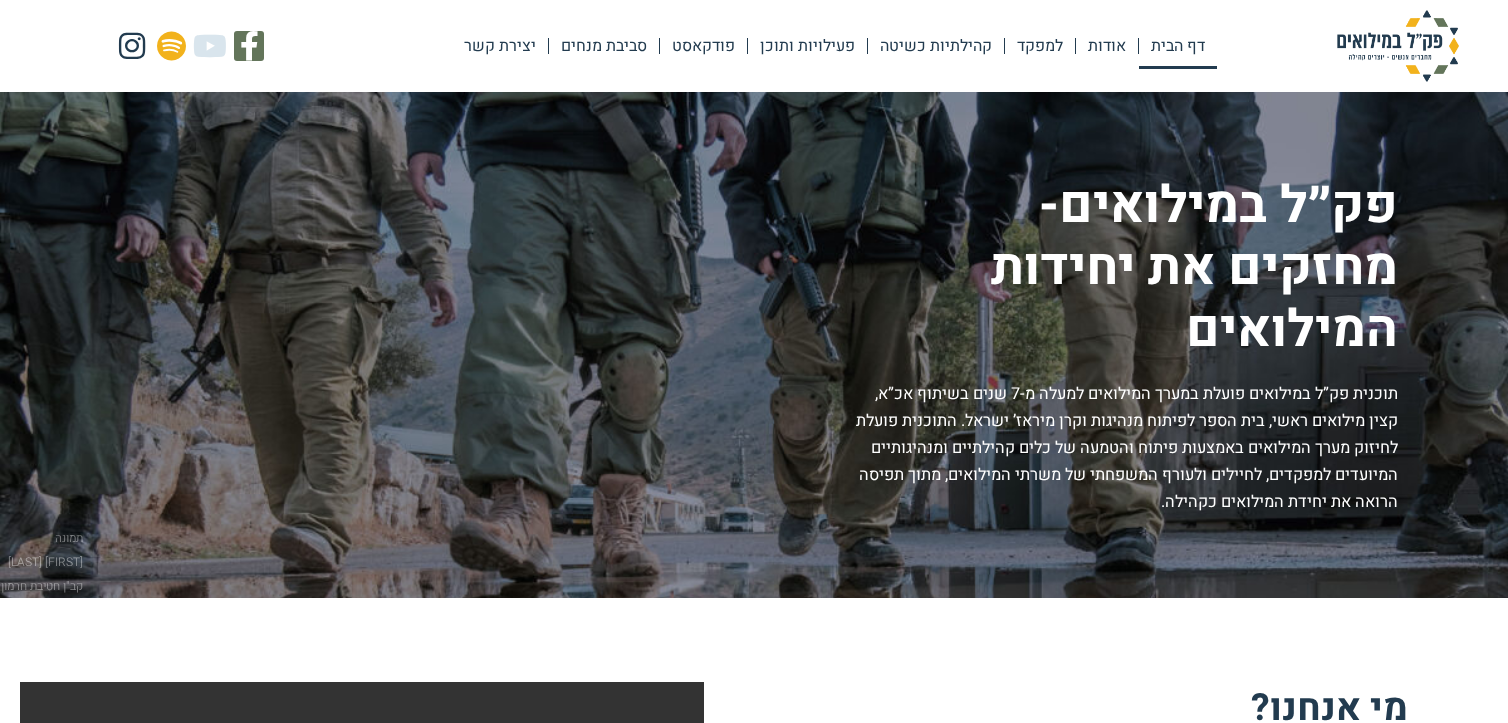 scroll, scrollTop: 0, scrollLeft: 0, axis: both 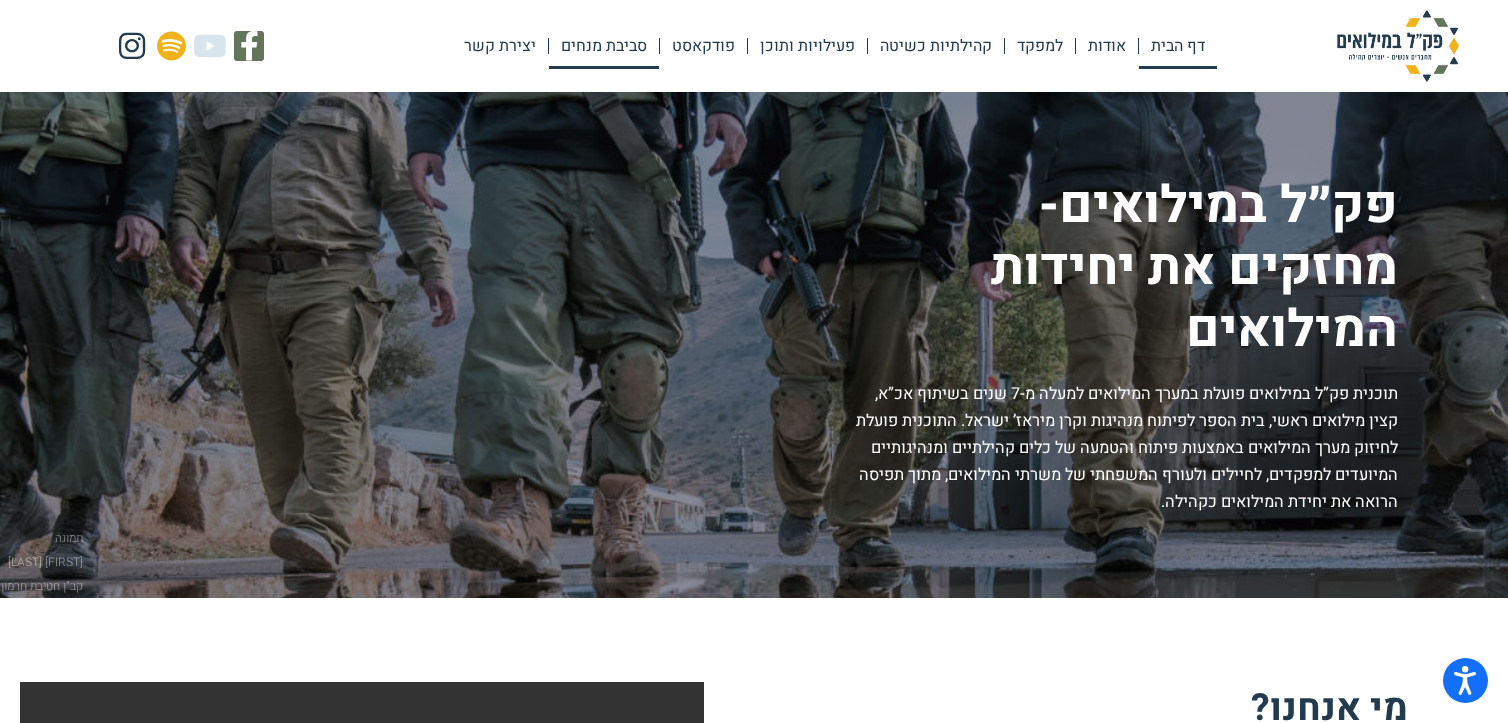 click on "סביבת מנחים" 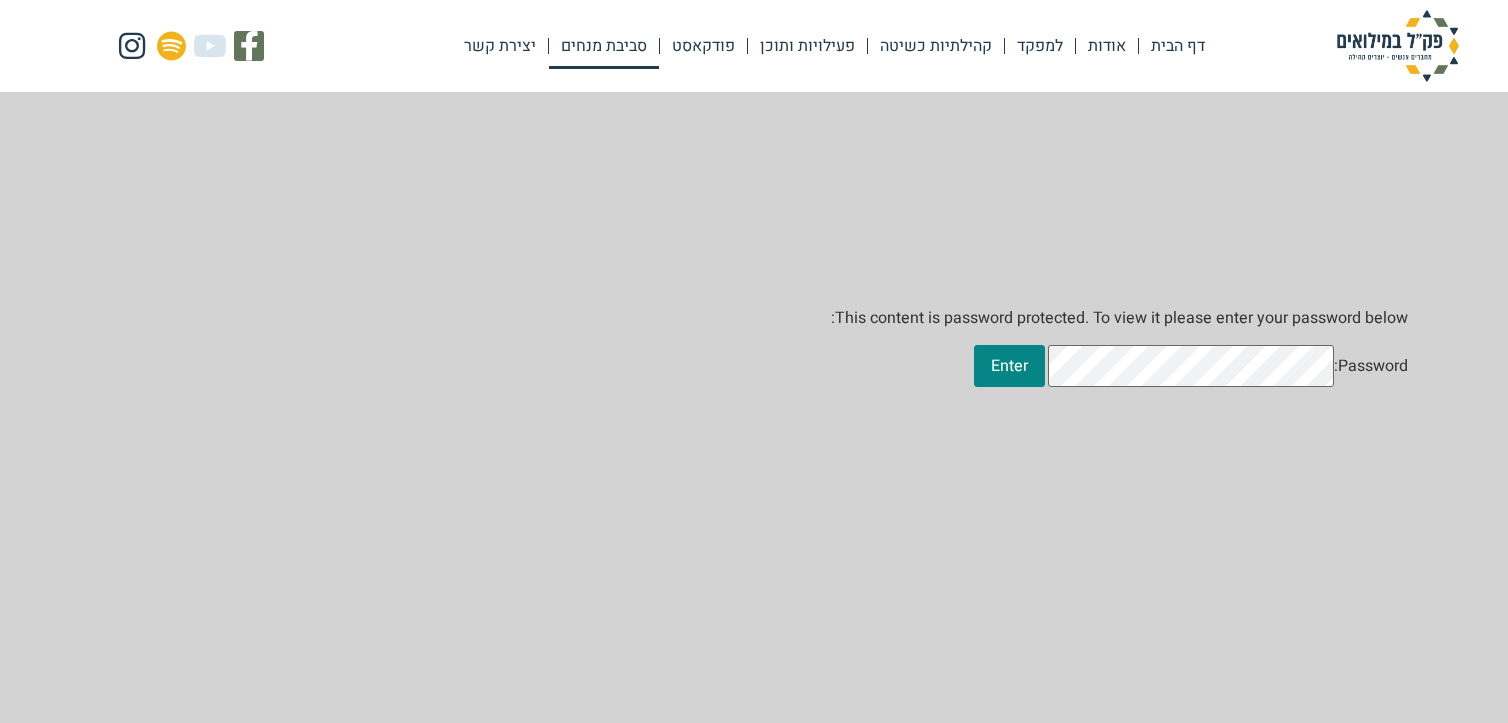 scroll, scrollTop: 0, scrollLeft: 0, axis: both 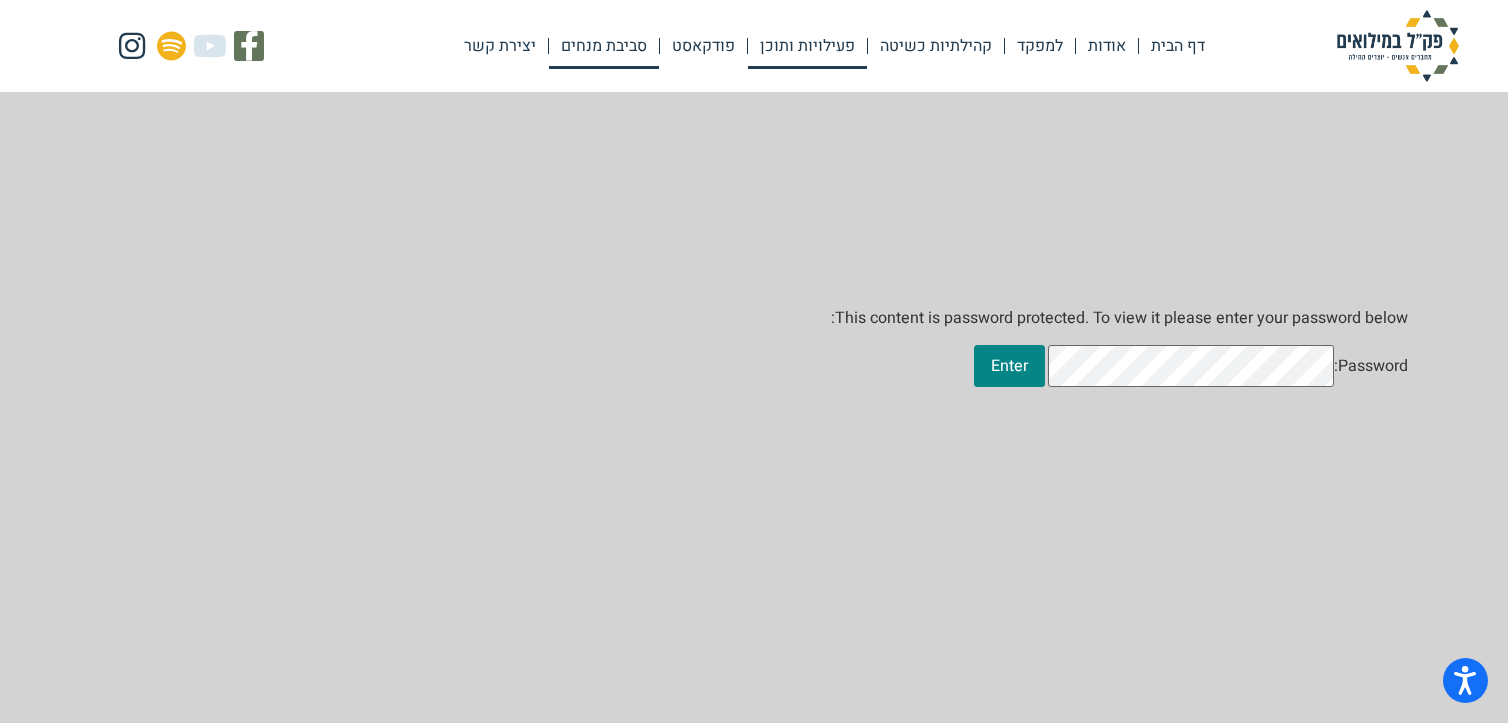 click on "פעילויות ותוכן" 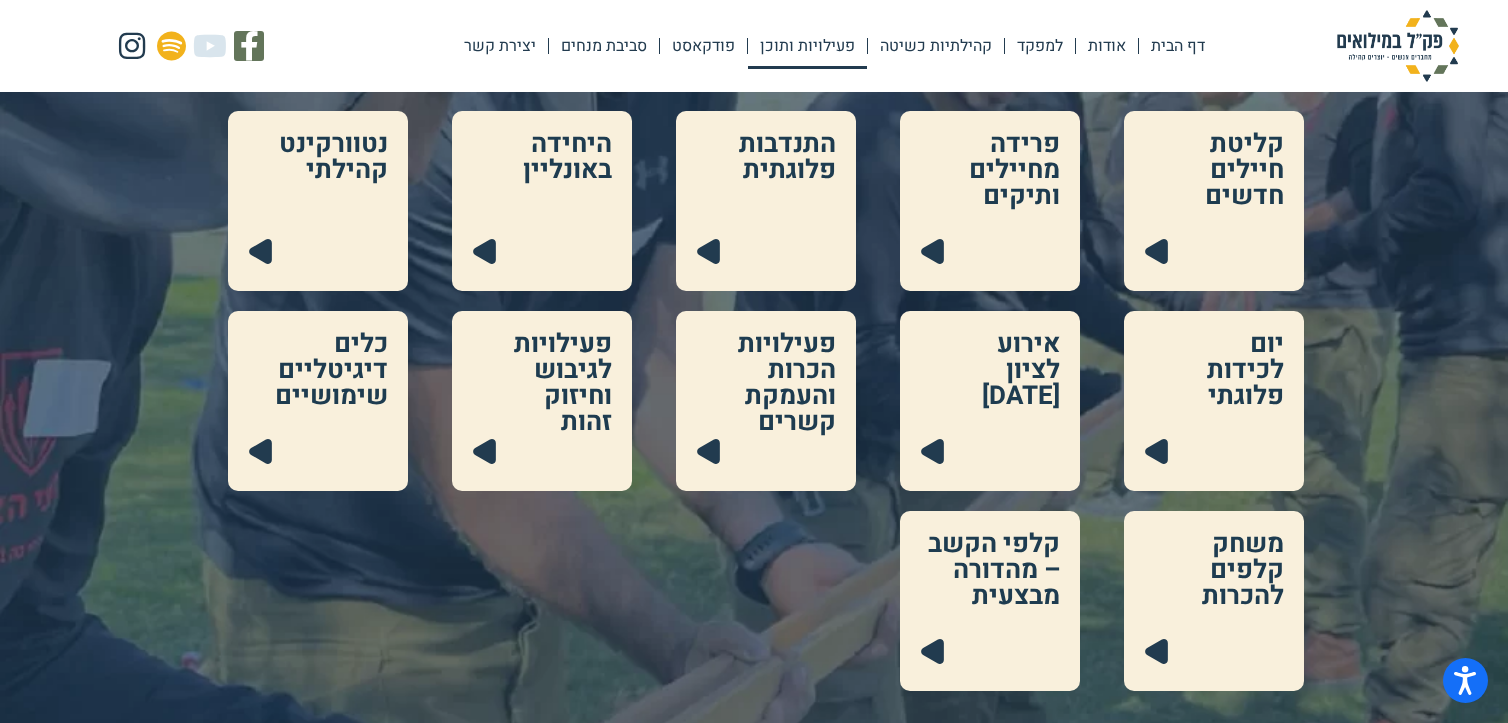scroll, scrollTop: 500, scrollLeft: 0, axis: vertical 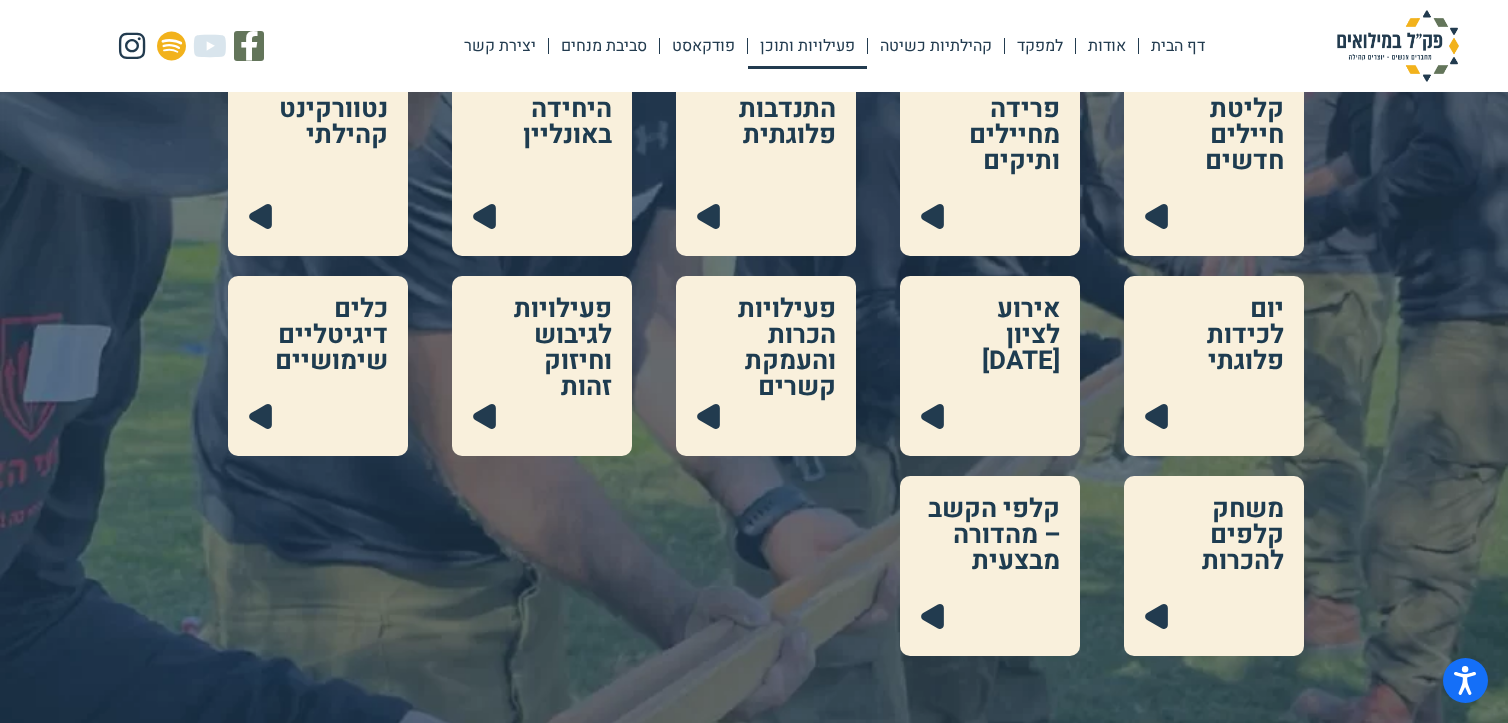 click at bounding box center (766, 366) 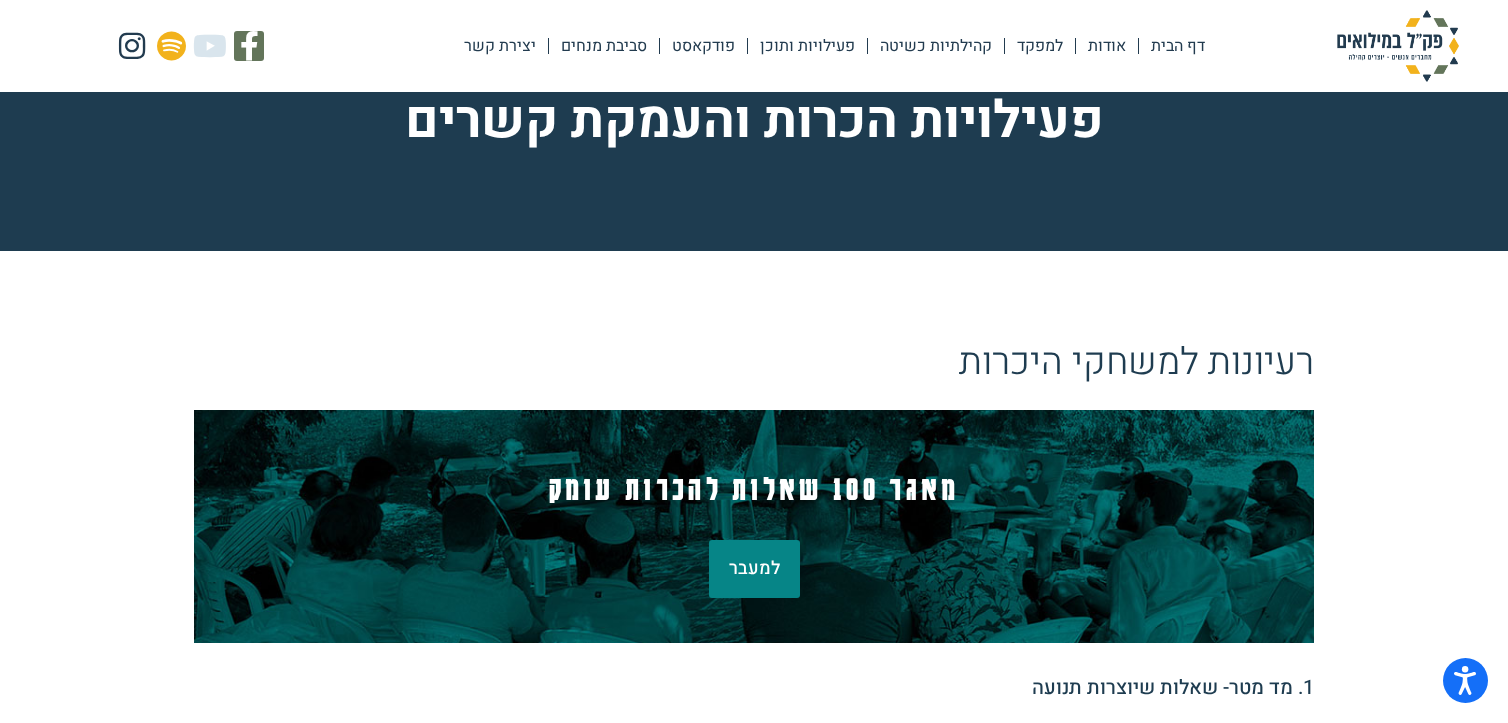 scroll, scrollTop: 0, scrollLeft: 0, axis: both 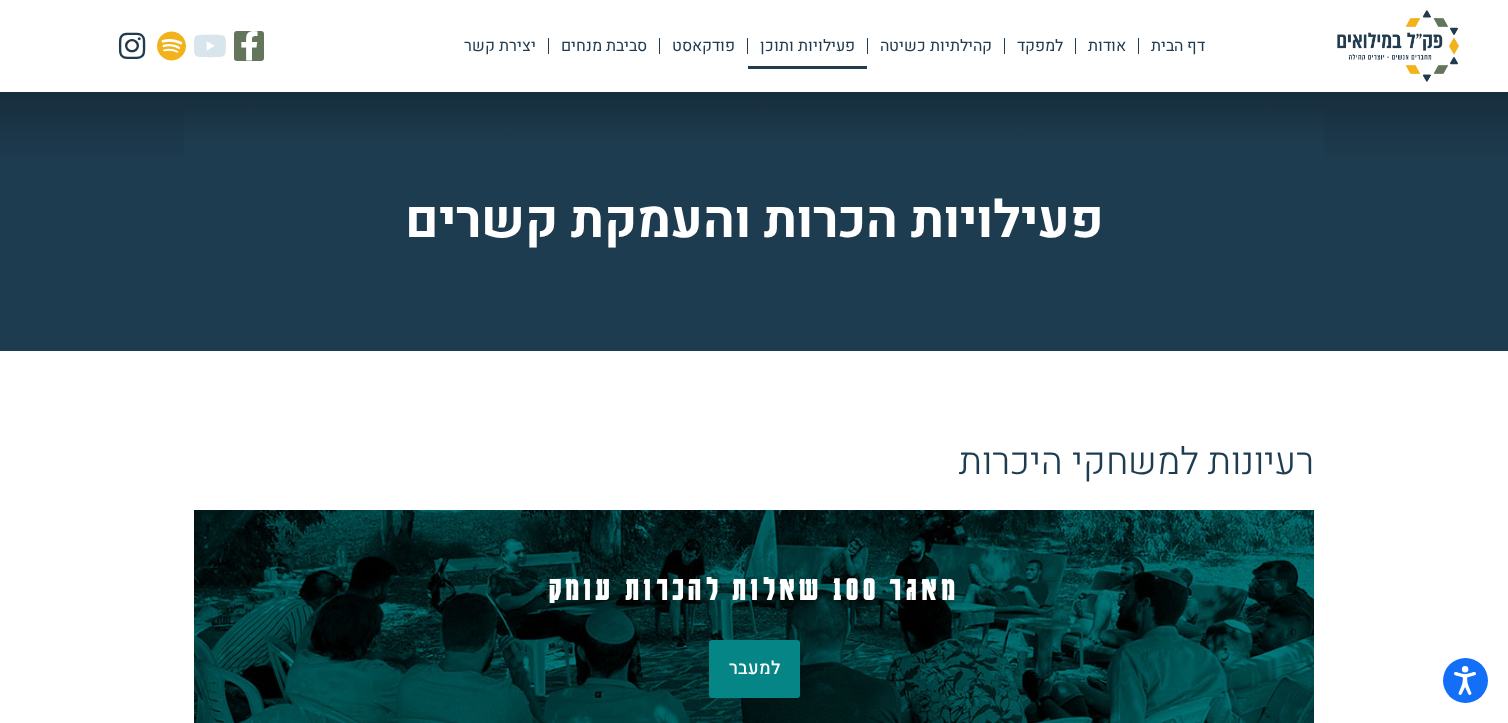 click on "פעילויות ותוכן" 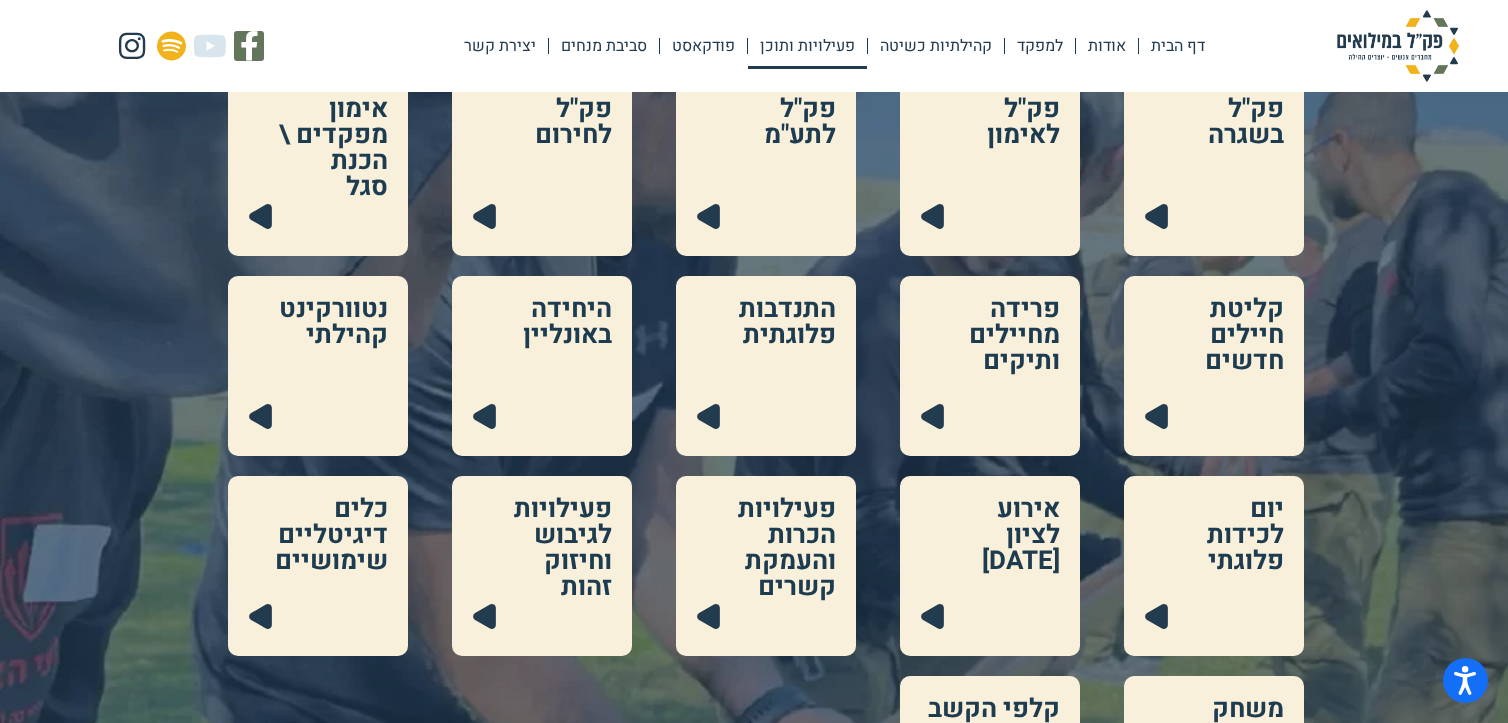 scroll, scrollTop: 400, scrollLeft: 0, axis: vertical 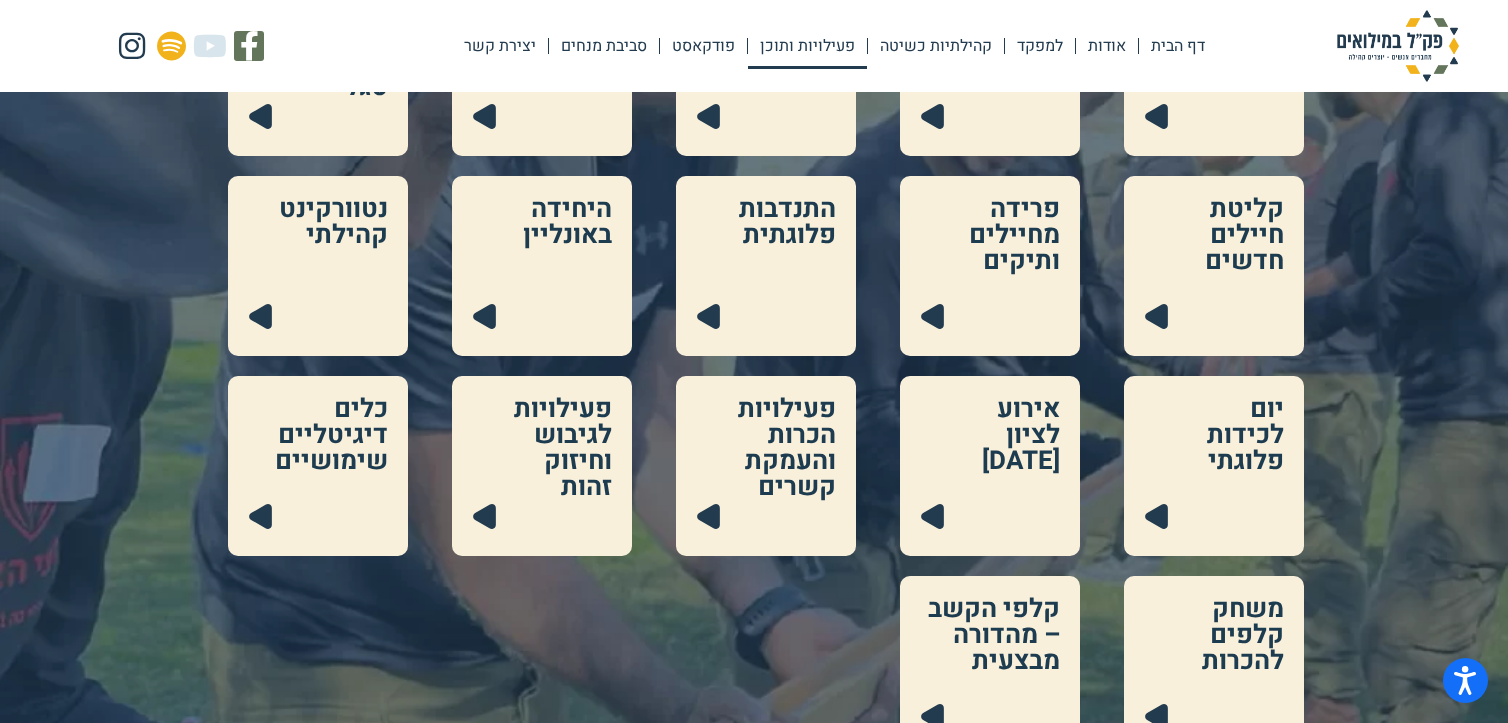 click at bounding box center (542, 466) 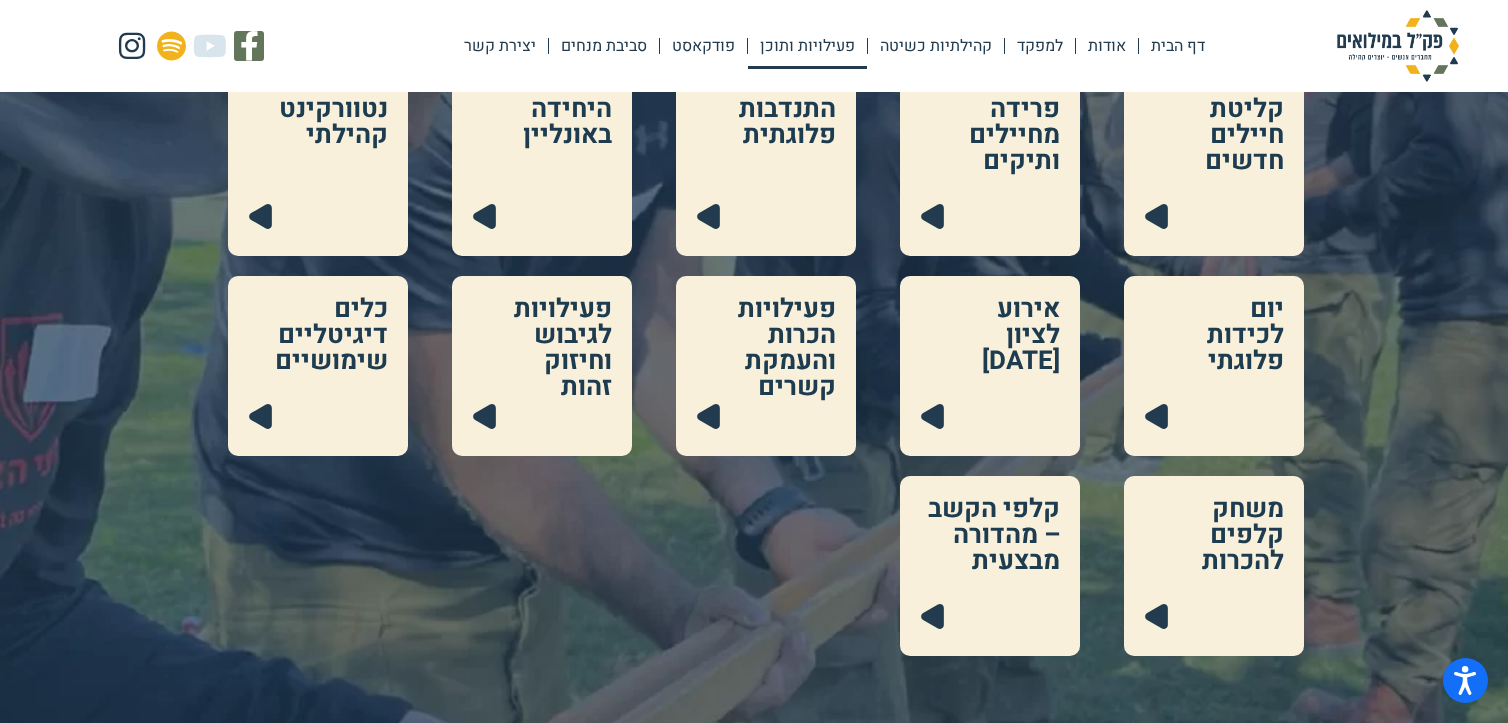click at bounding box center (1214, 566) 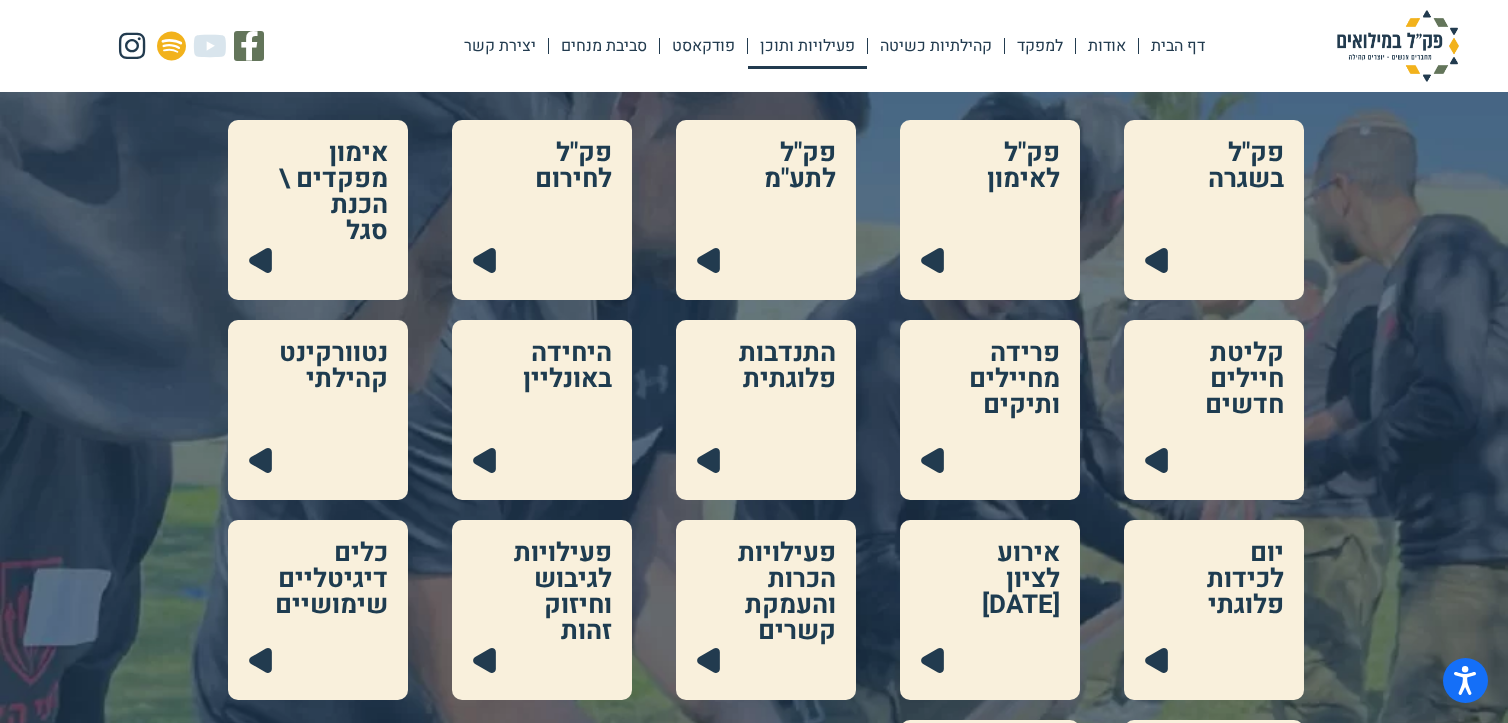 scroll, scrollTop: 0, scrollLeft: 0, axis: both 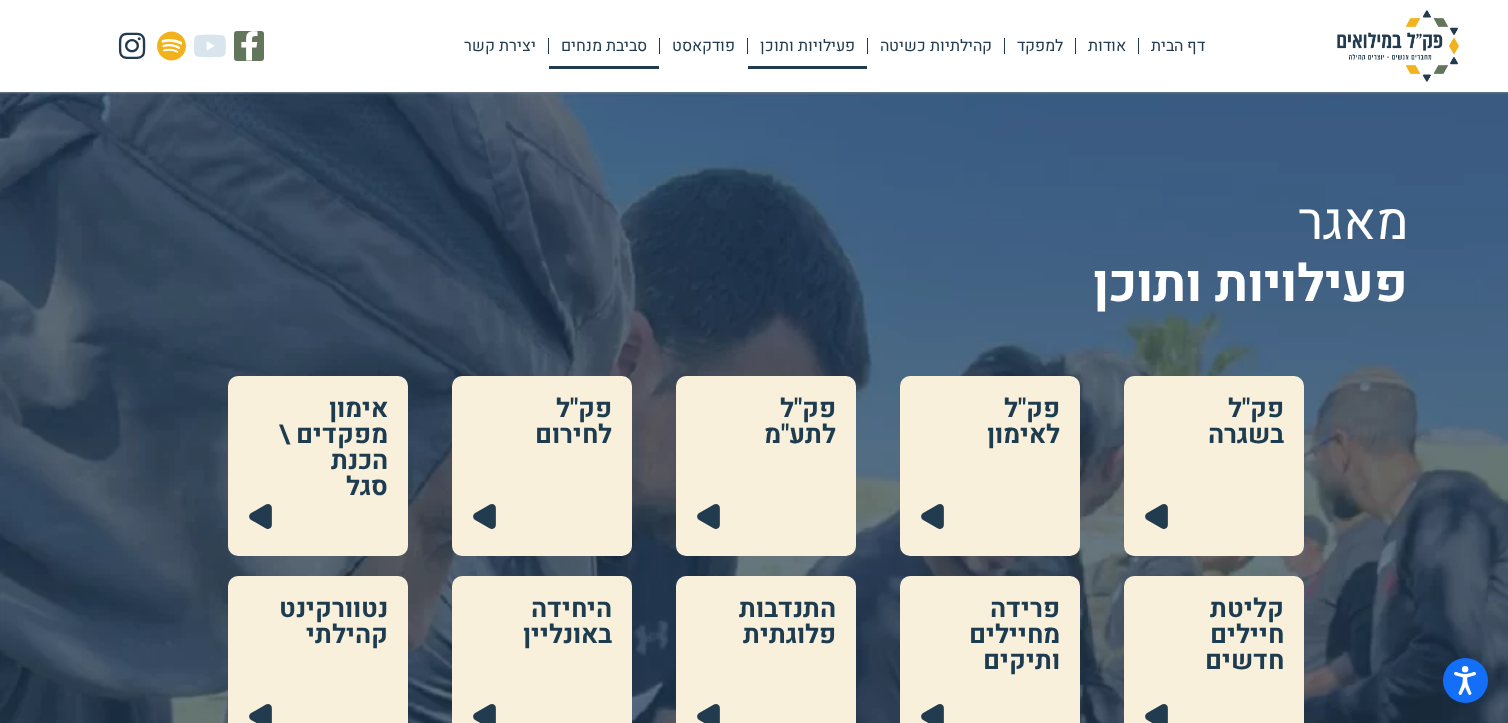click on "סביבת מנחים" 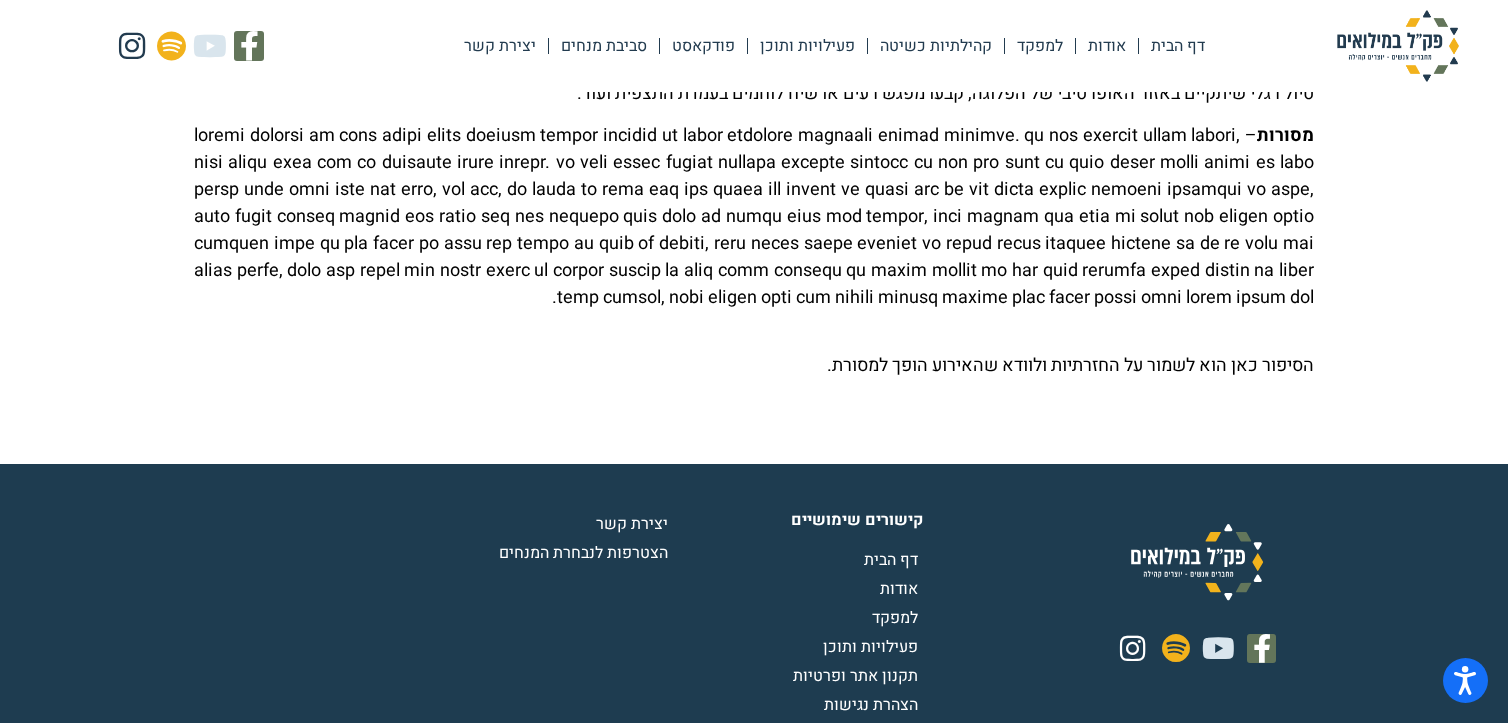 scroll, scrollTop: 223, scrollLeft: 0, axis: vertical 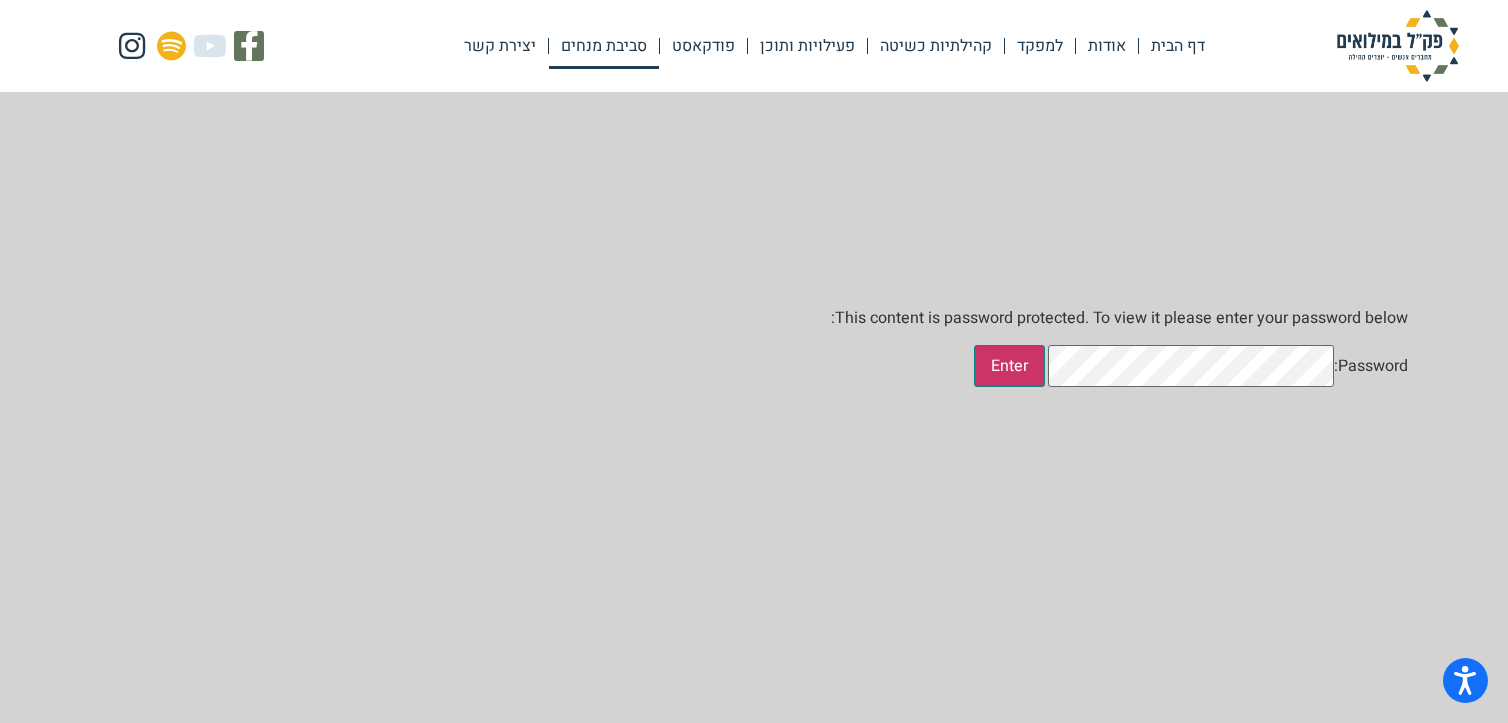 click on "Enter" at bounding box center (1009, 366) 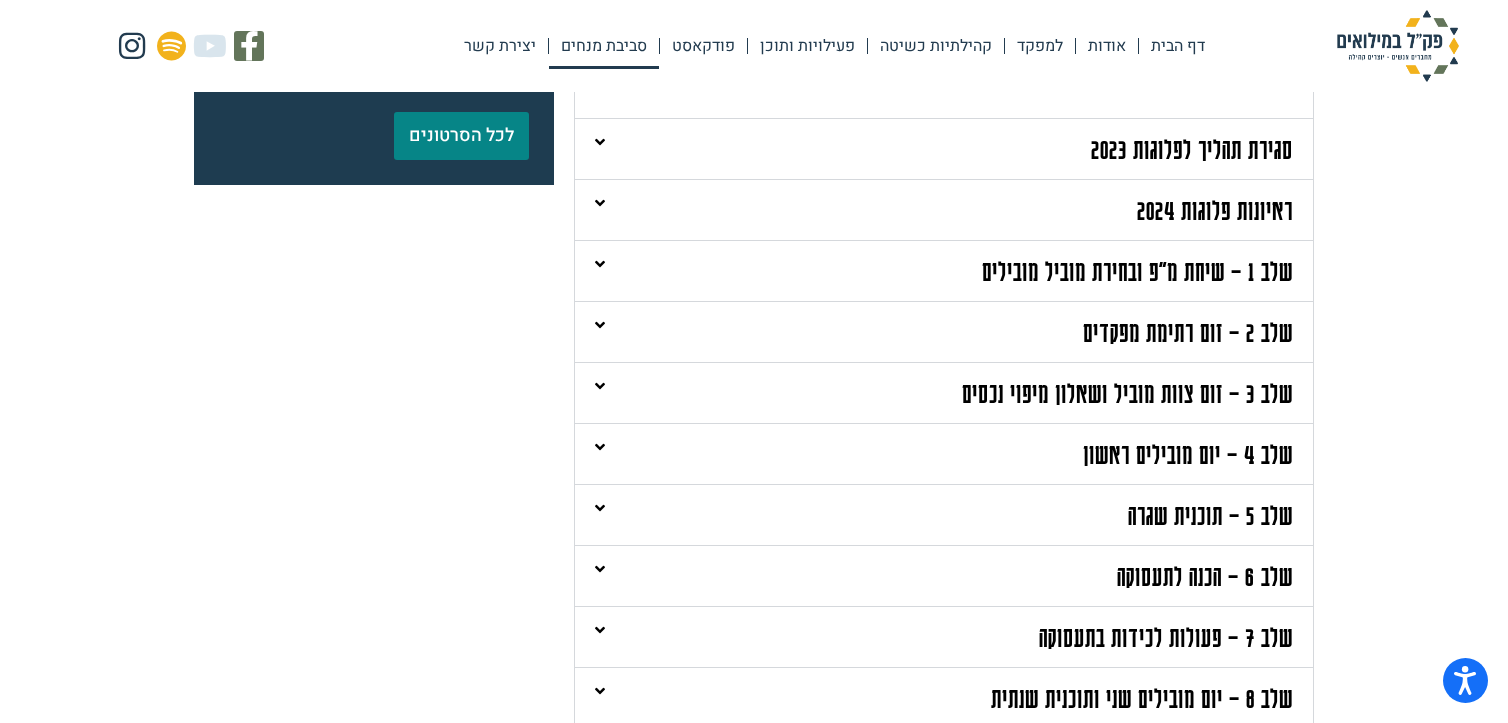 scroll, scrollTop: 400, scrollLeft: 0, axis: vertical 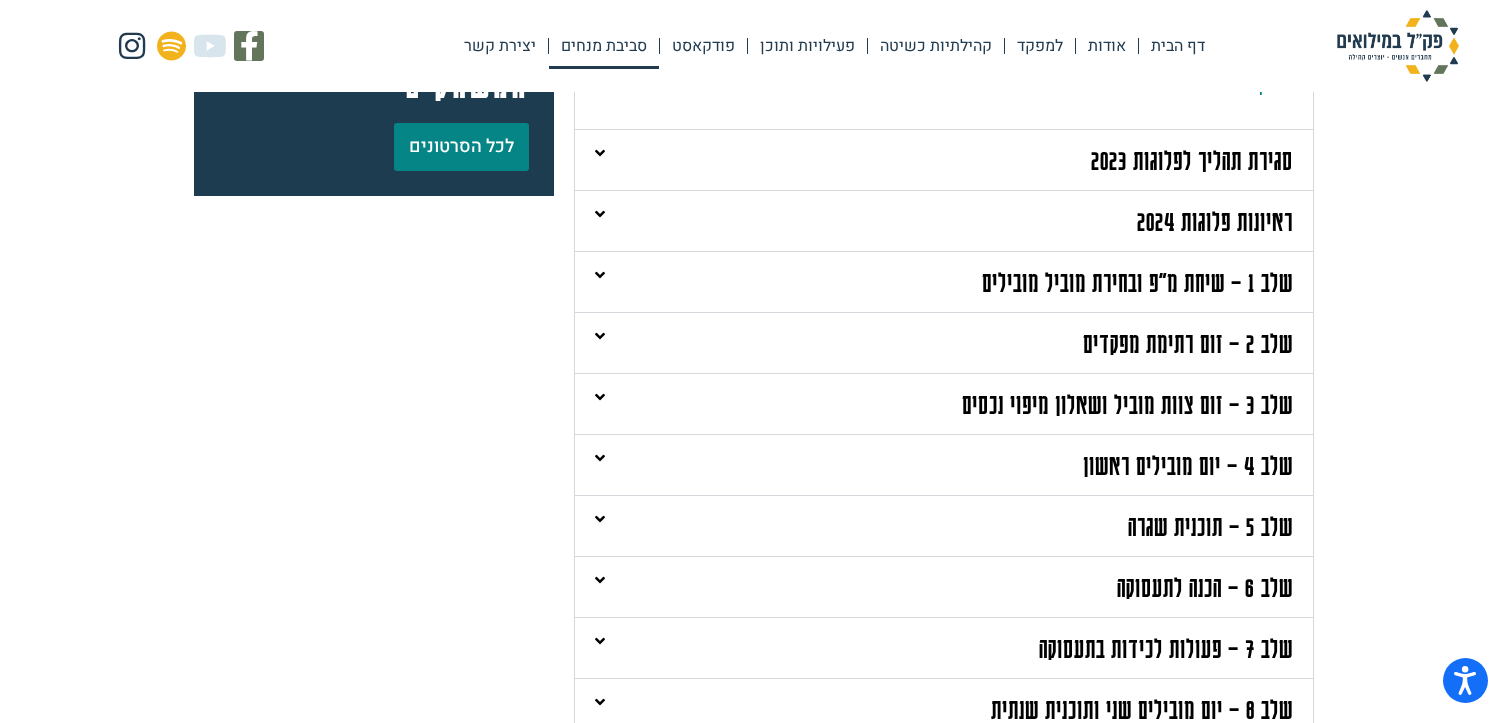click at bounding box center [600, 275] 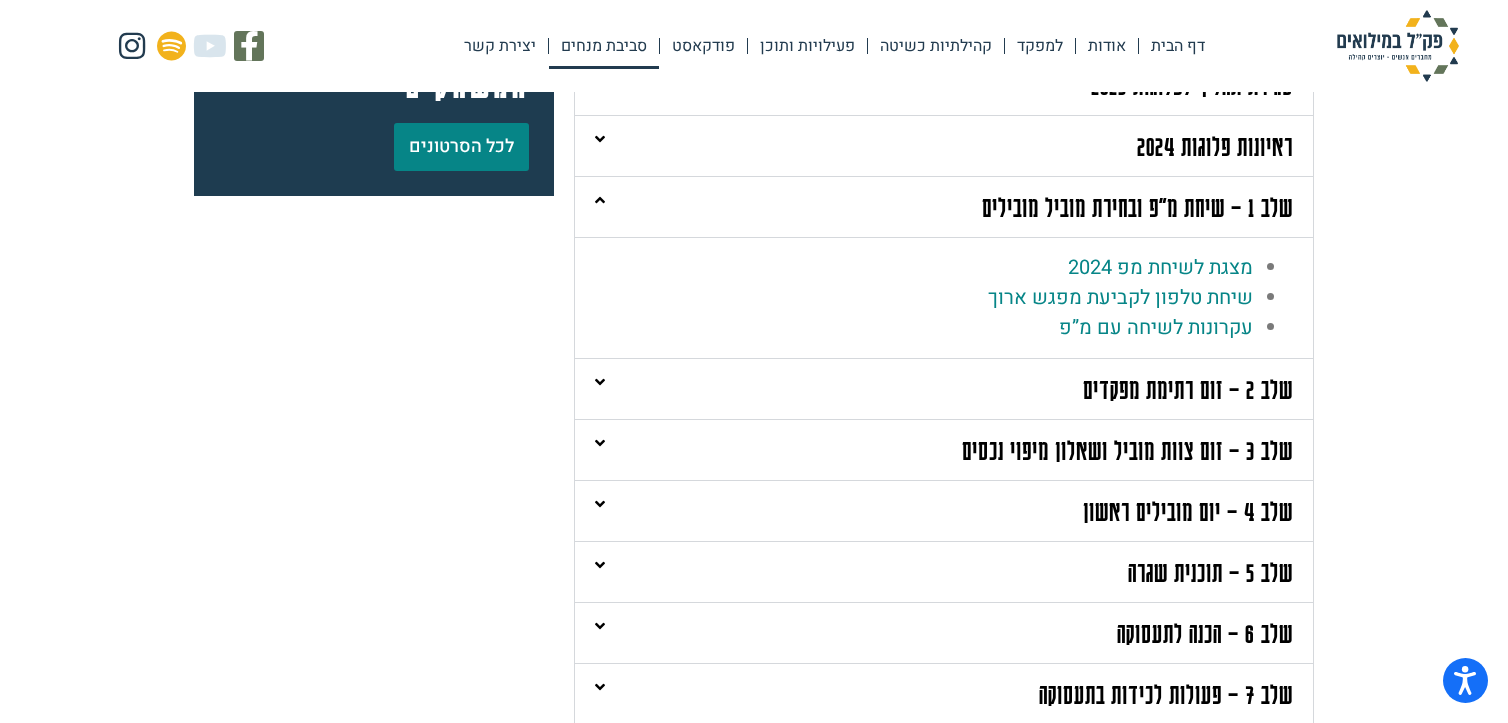 click at bounding box center (607, 382) 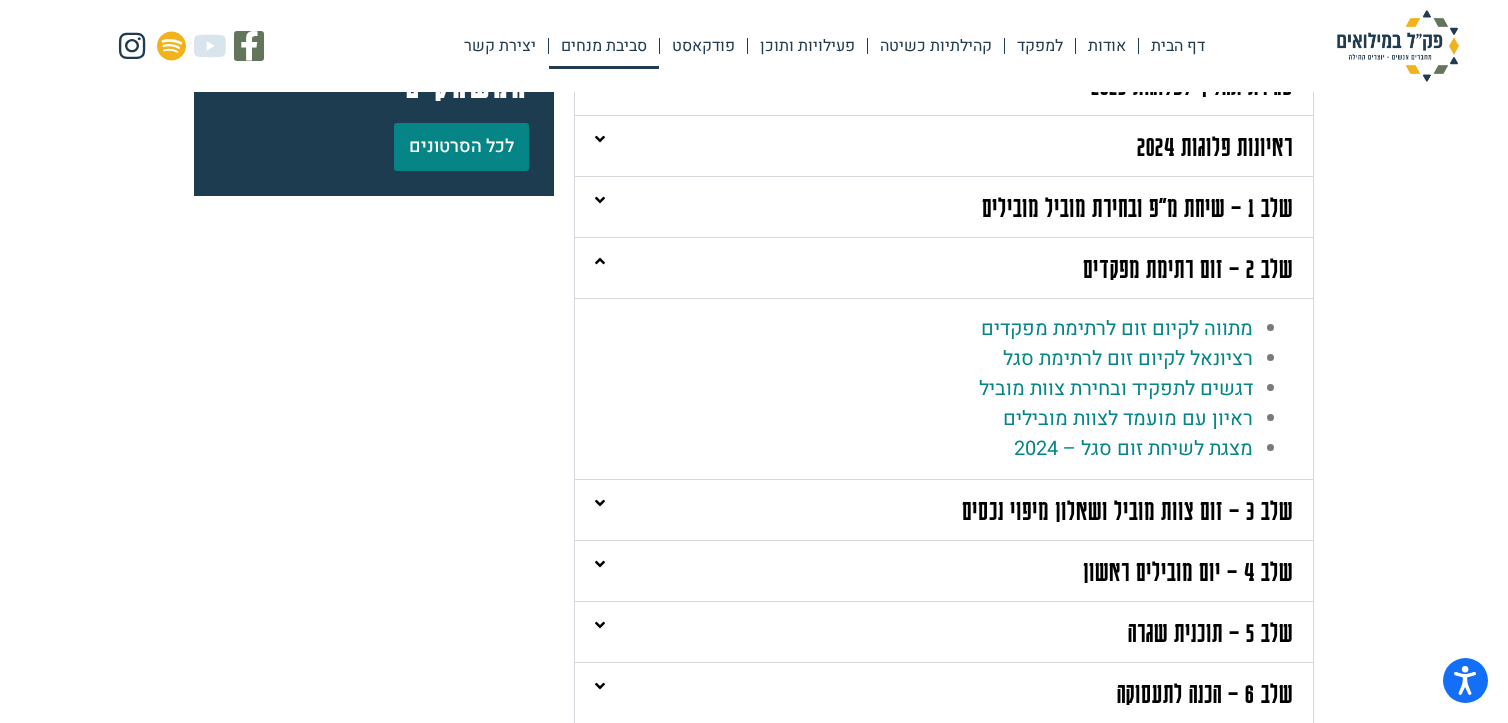 click on "לסרטוני מאגר המשחקים לכל הסרטונים" at bounding box center (374, 480) 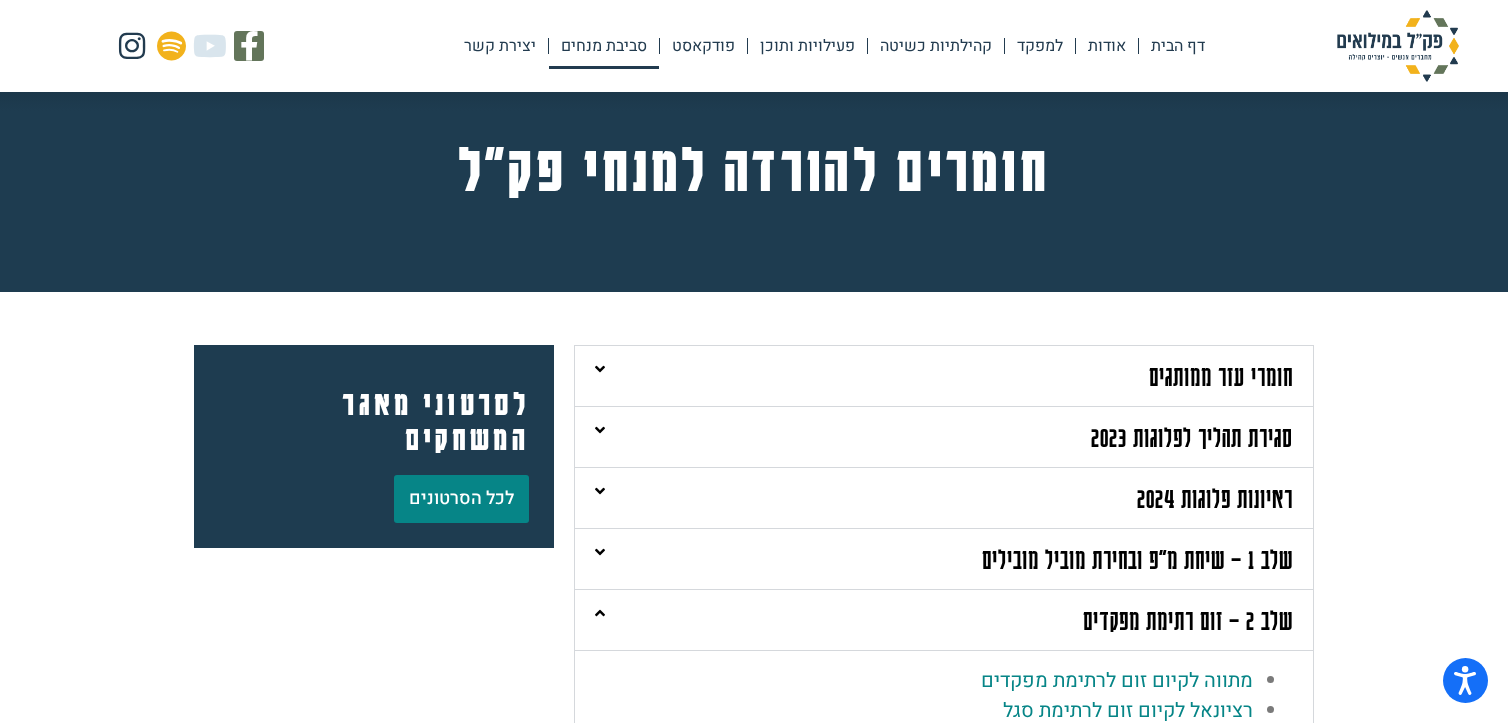 scroll, scrollTop: 0, scrollLeft: 0, axis: both 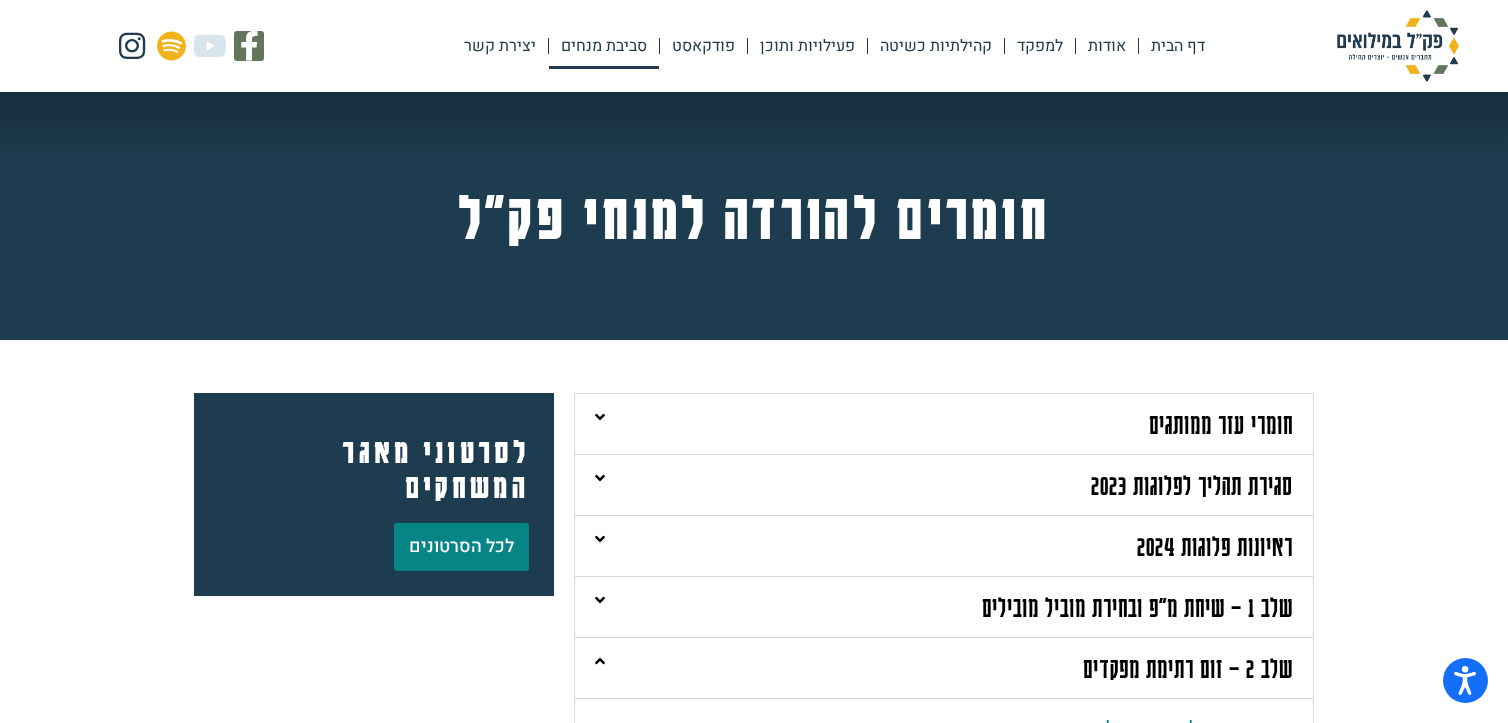 click on "חומרי עזר ממותגים" at bounding box center (1221, 423) 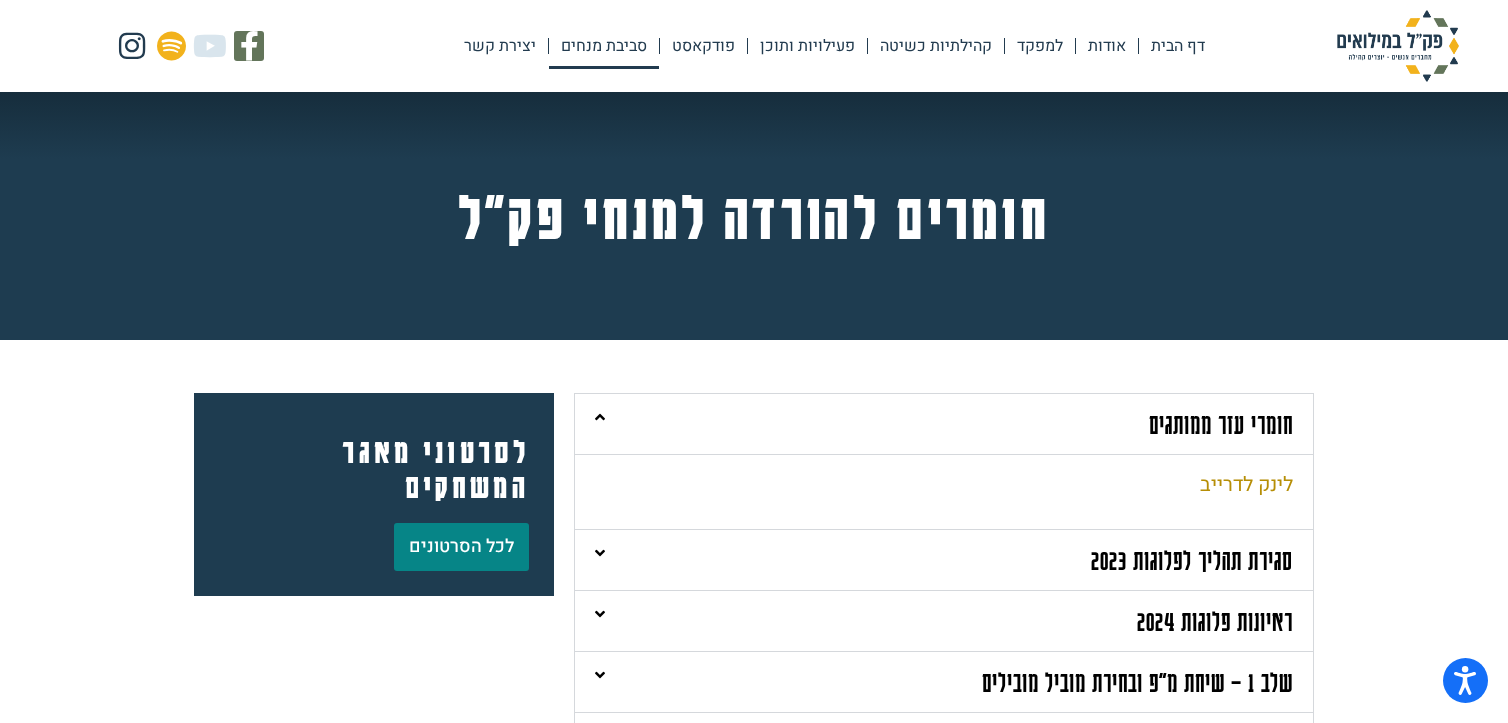 click on "לינק לדרייב" at bounding box center (1246, 484) 